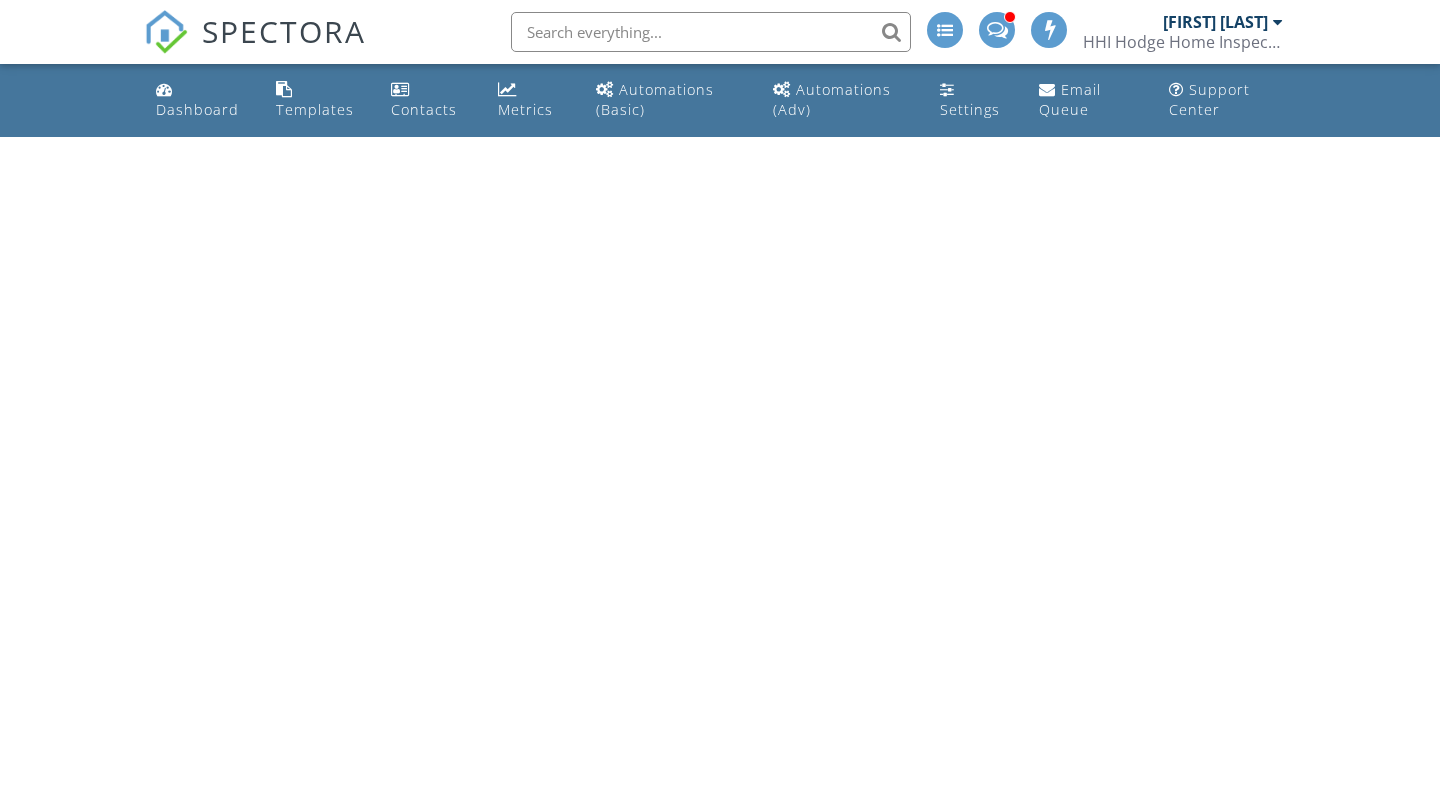 scroll, scrollTop: 0, scrollLeft: 0, axis: both 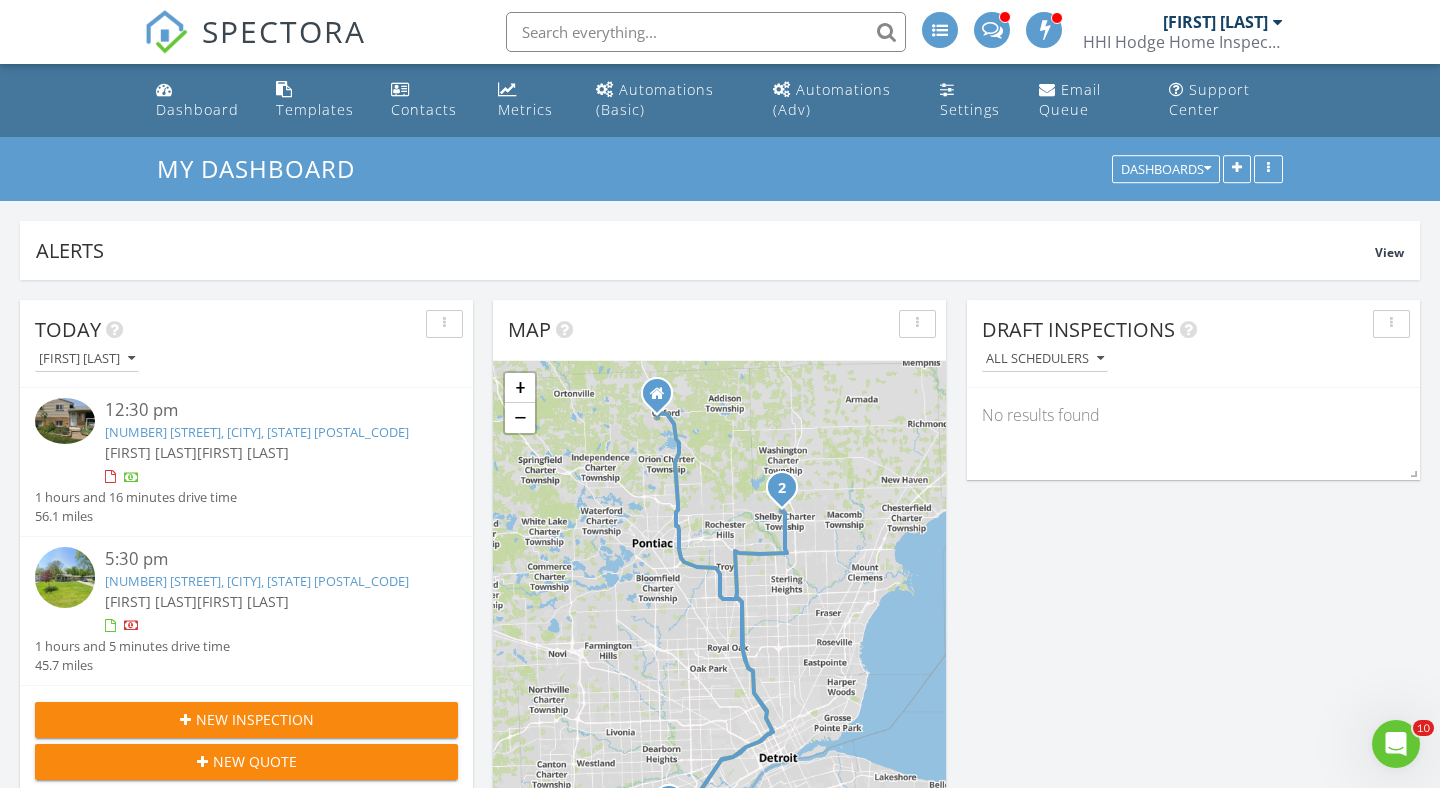click on "9636 Mueller St, Taylor, MI 48180" at bounding box center [257, 432] 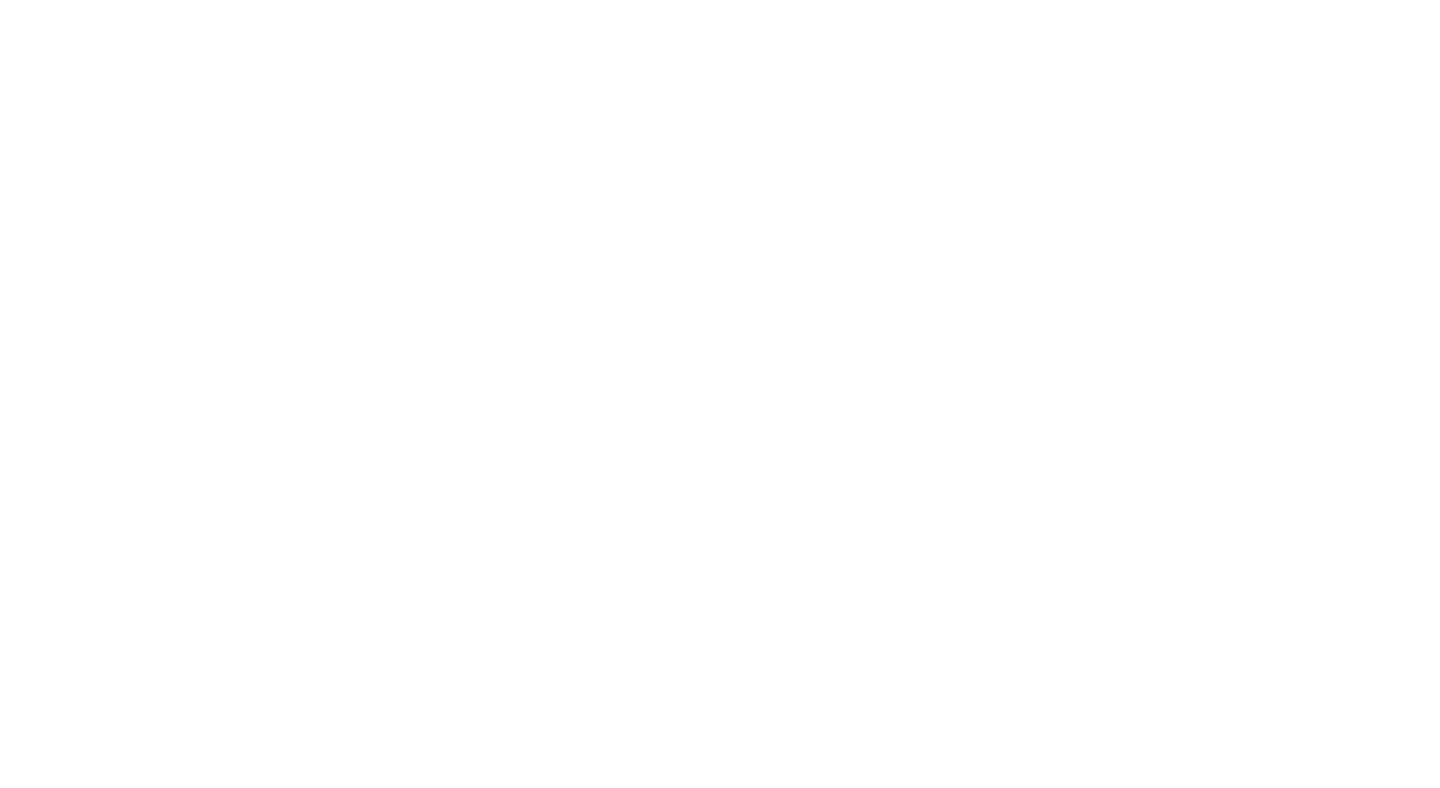 scroll, scrollTop: 0, scrollLeft: 0, axis: both 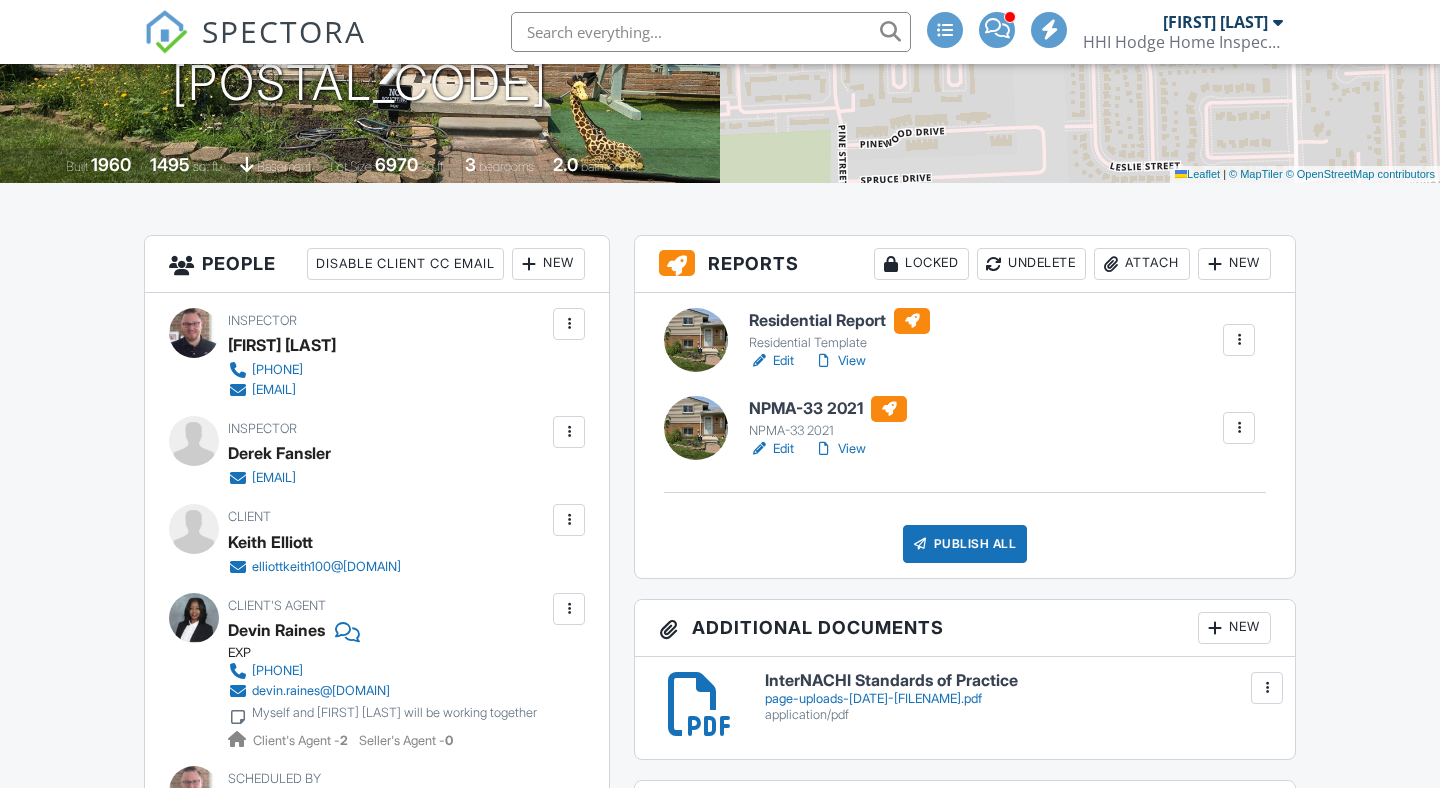 click on "Edit" at bounding box center [771, 449] 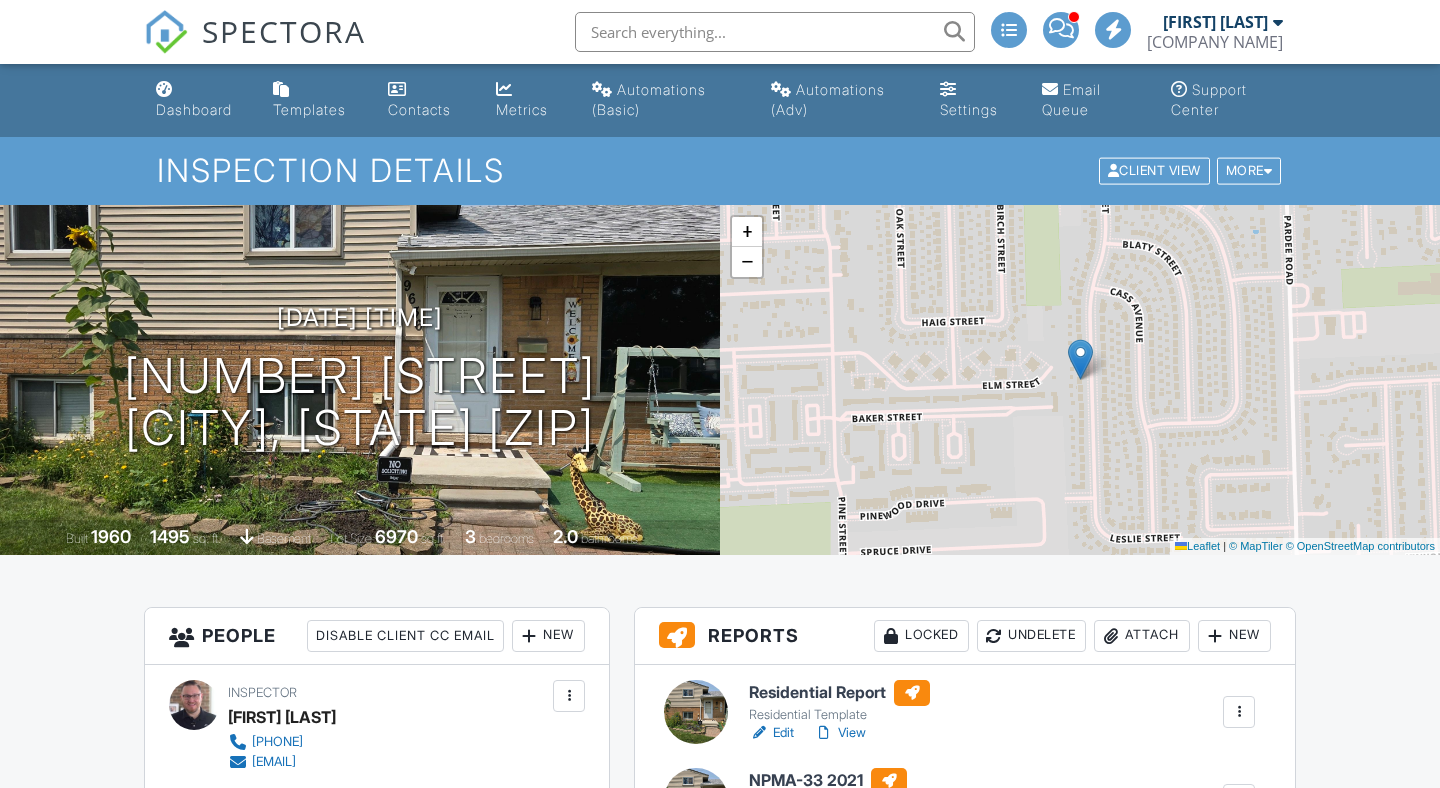 scroll, scrollTop: 0, scrollLeft: 0, axis: both 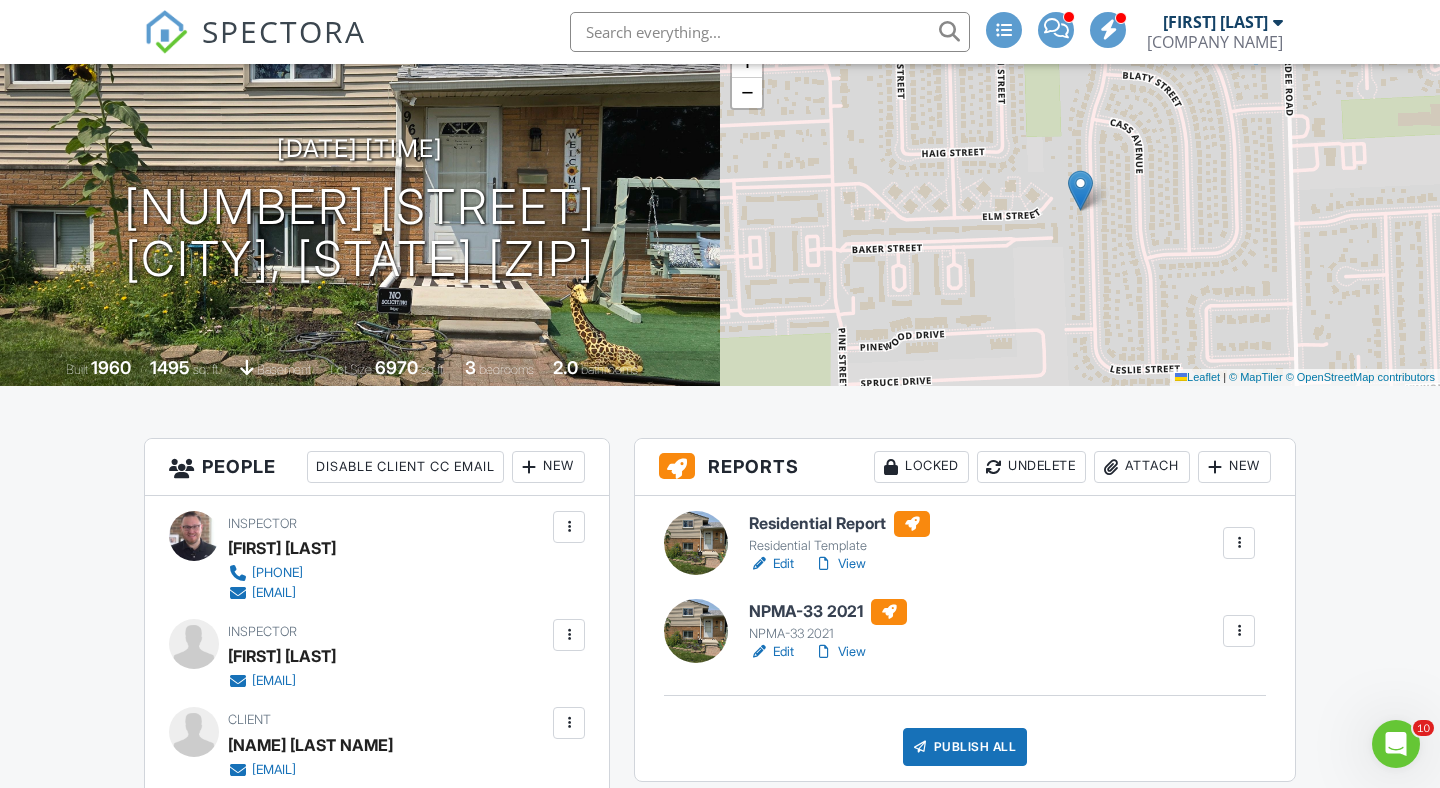 click on "View" at bounding box center [840, 564] 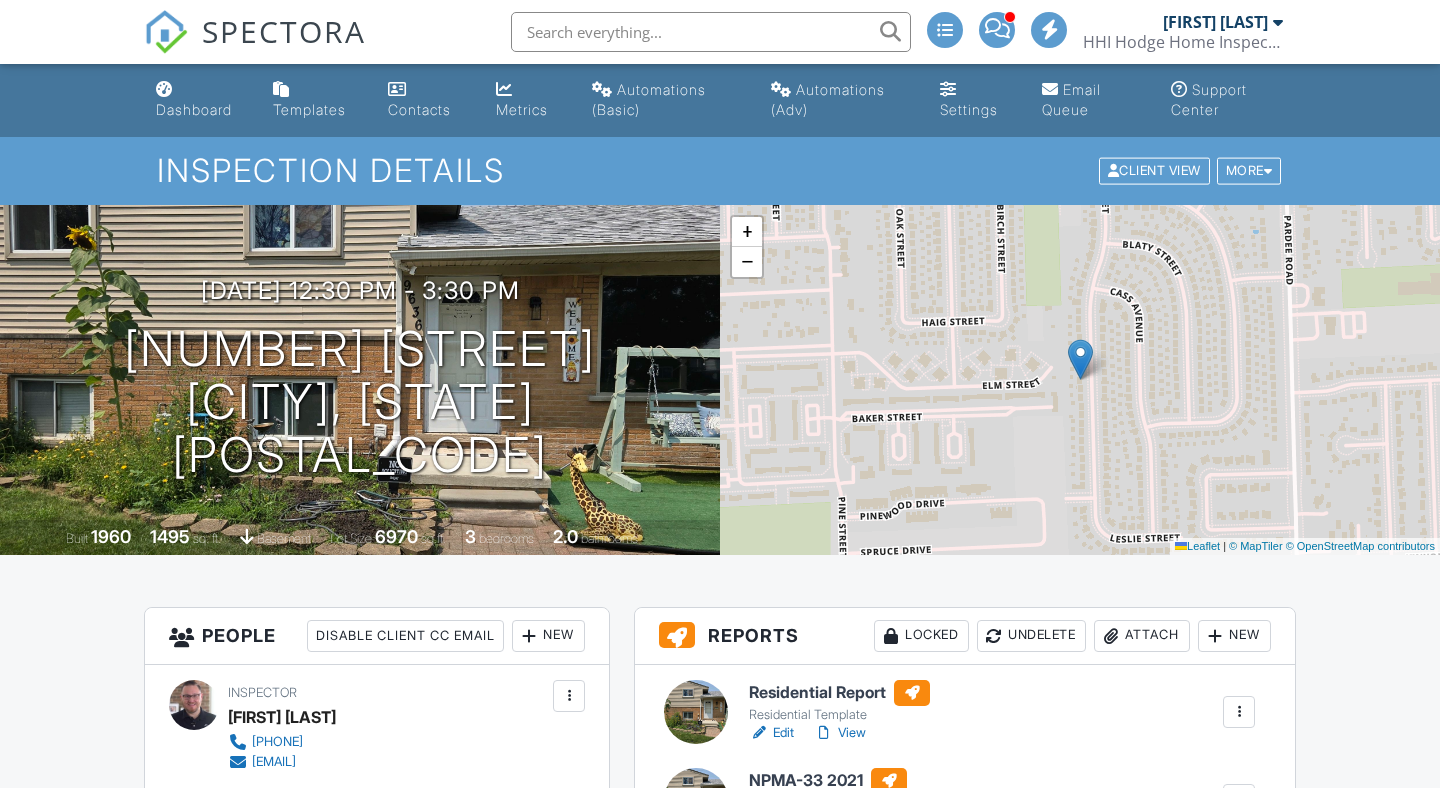 scroll, scrollTop: 318, scrollLeft: 0, axis: vertical 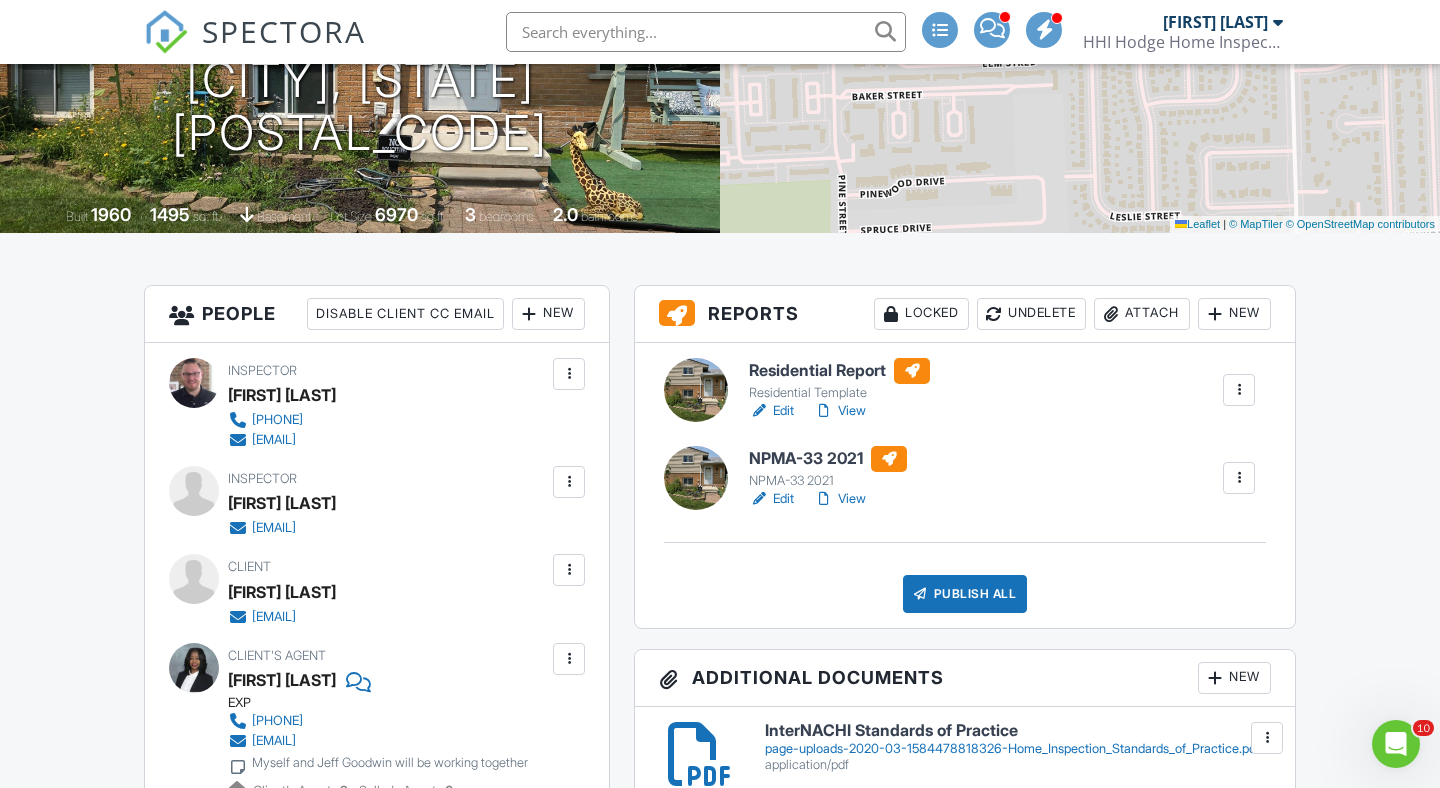 click on "Edit" at bounding box center (771, 411) 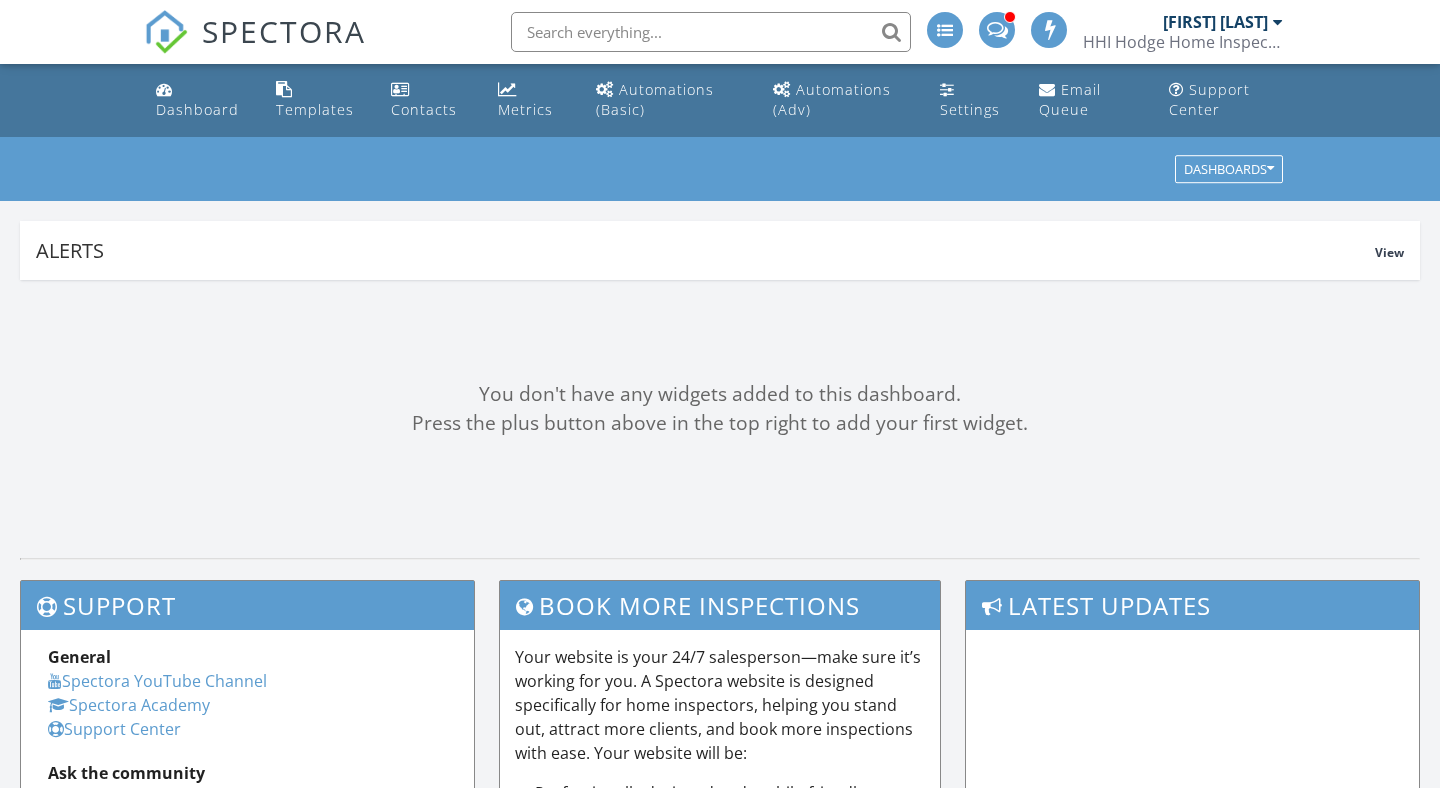 scroll, scrollTop: 0, scrollLeft: 0, axis: both 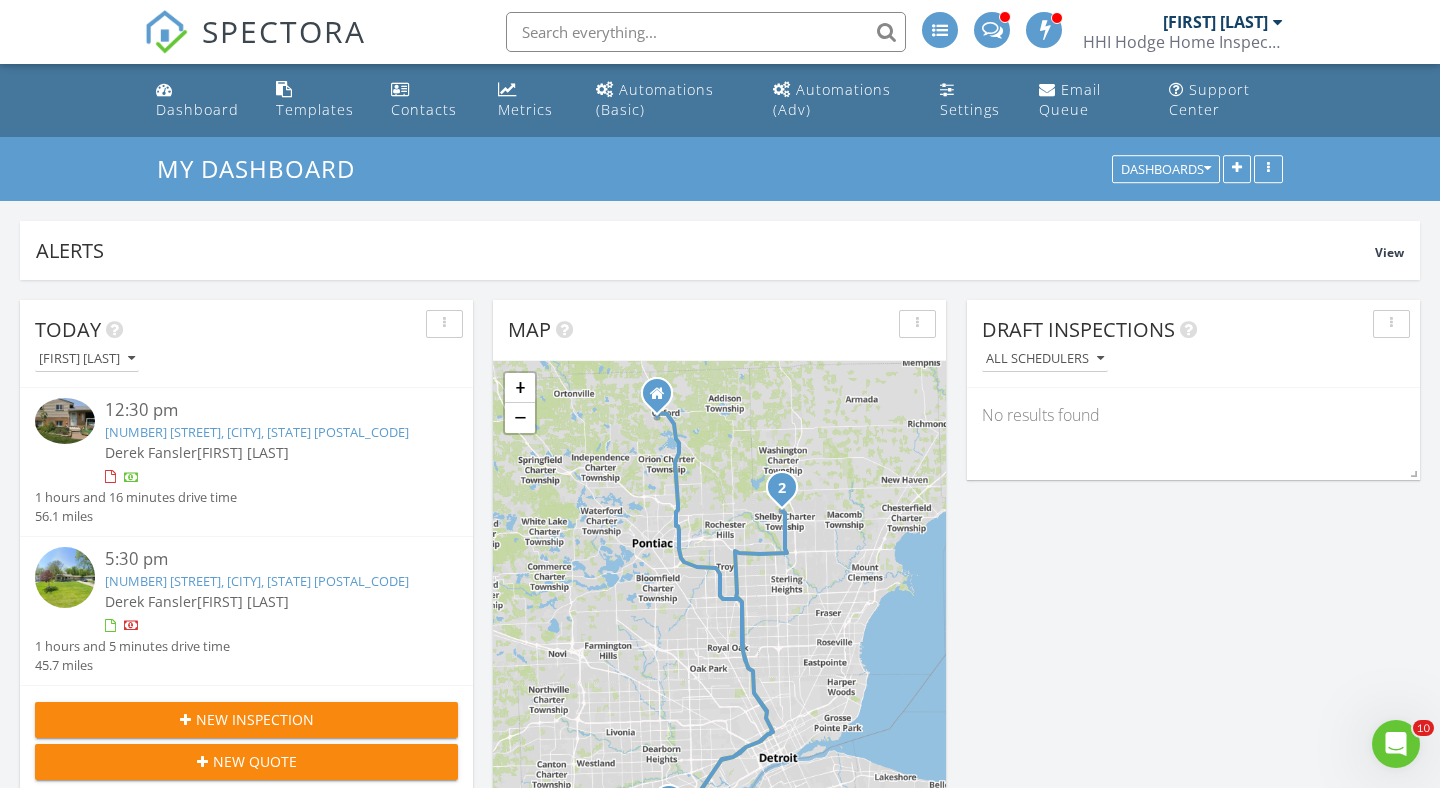 click on "9636 Mueller St, Taylor, MI 48180" at bounding box center (257, 432) 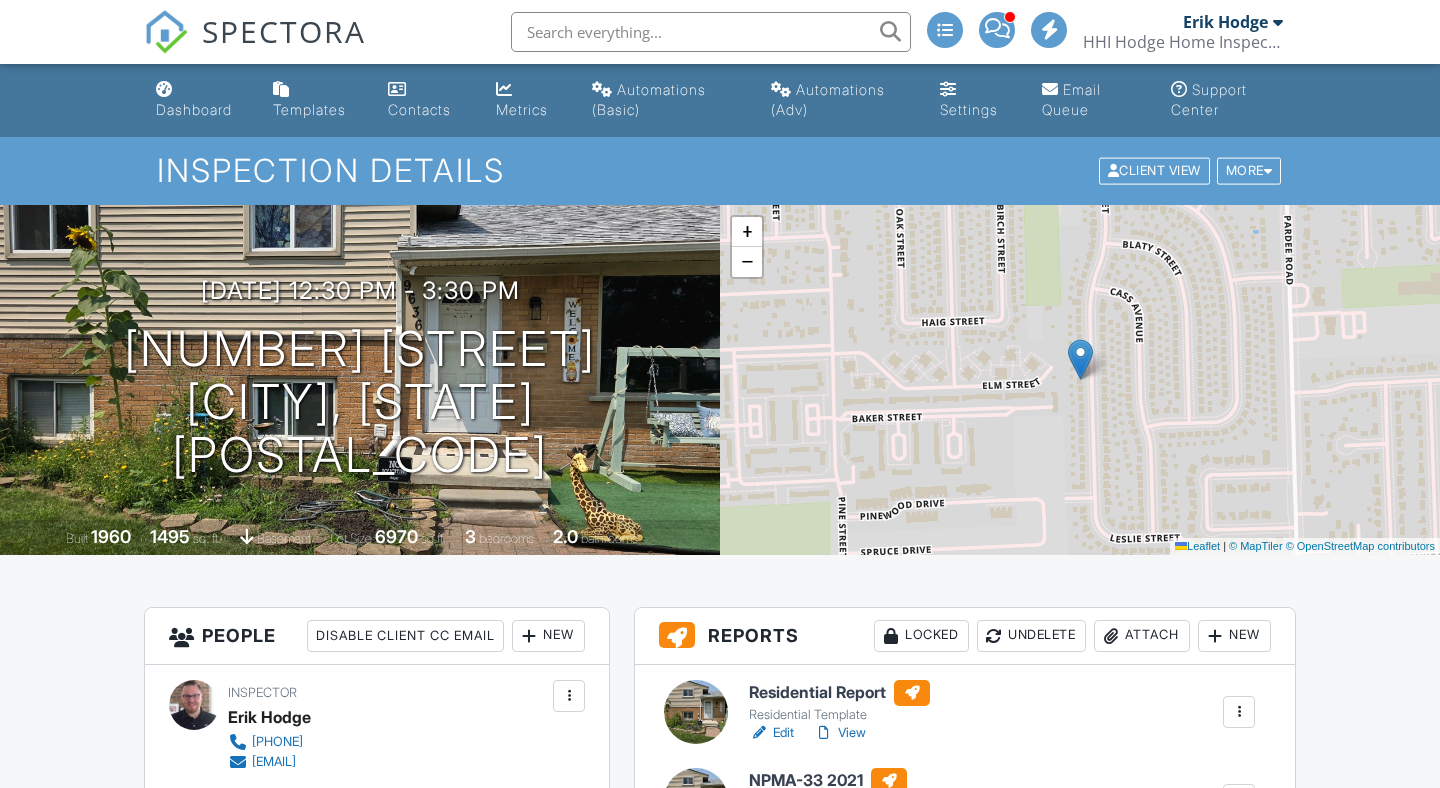 scroll, scrollTop: 324, scrollLeft: 0, axis: vertical 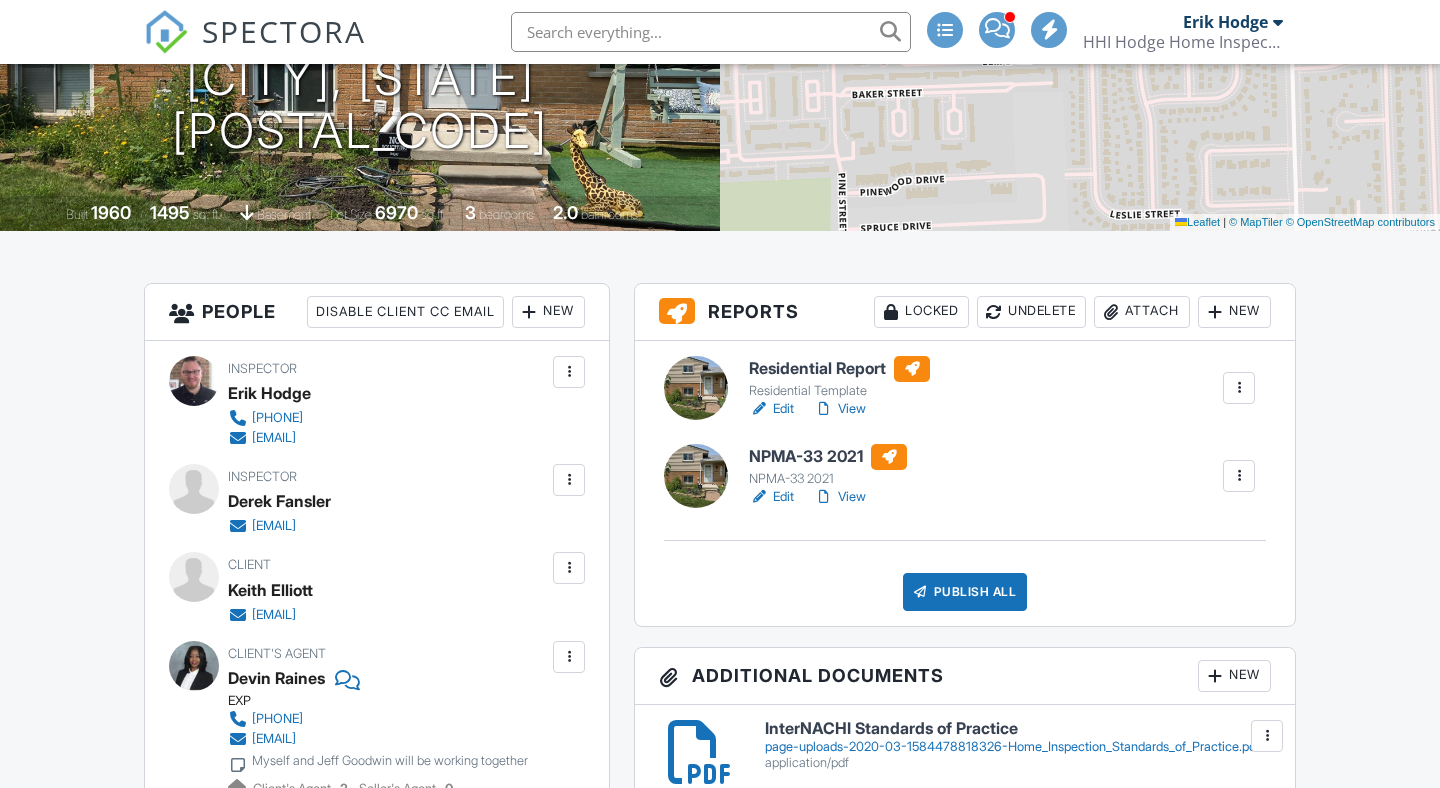 click on "Edit" at bounding box center (771, 409) 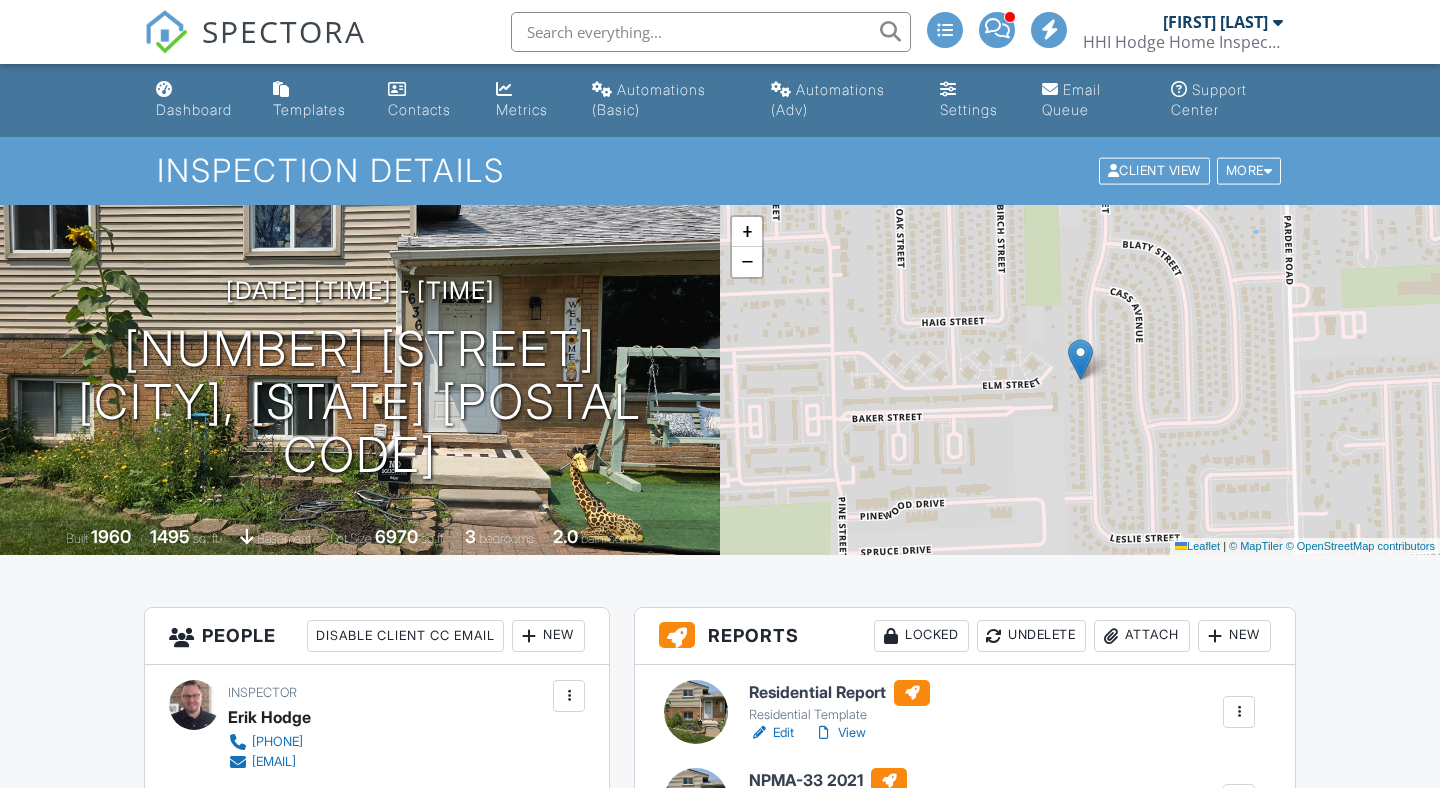 scroll, scrollTop: 2822, scrollLeft: 0, axis: vertical 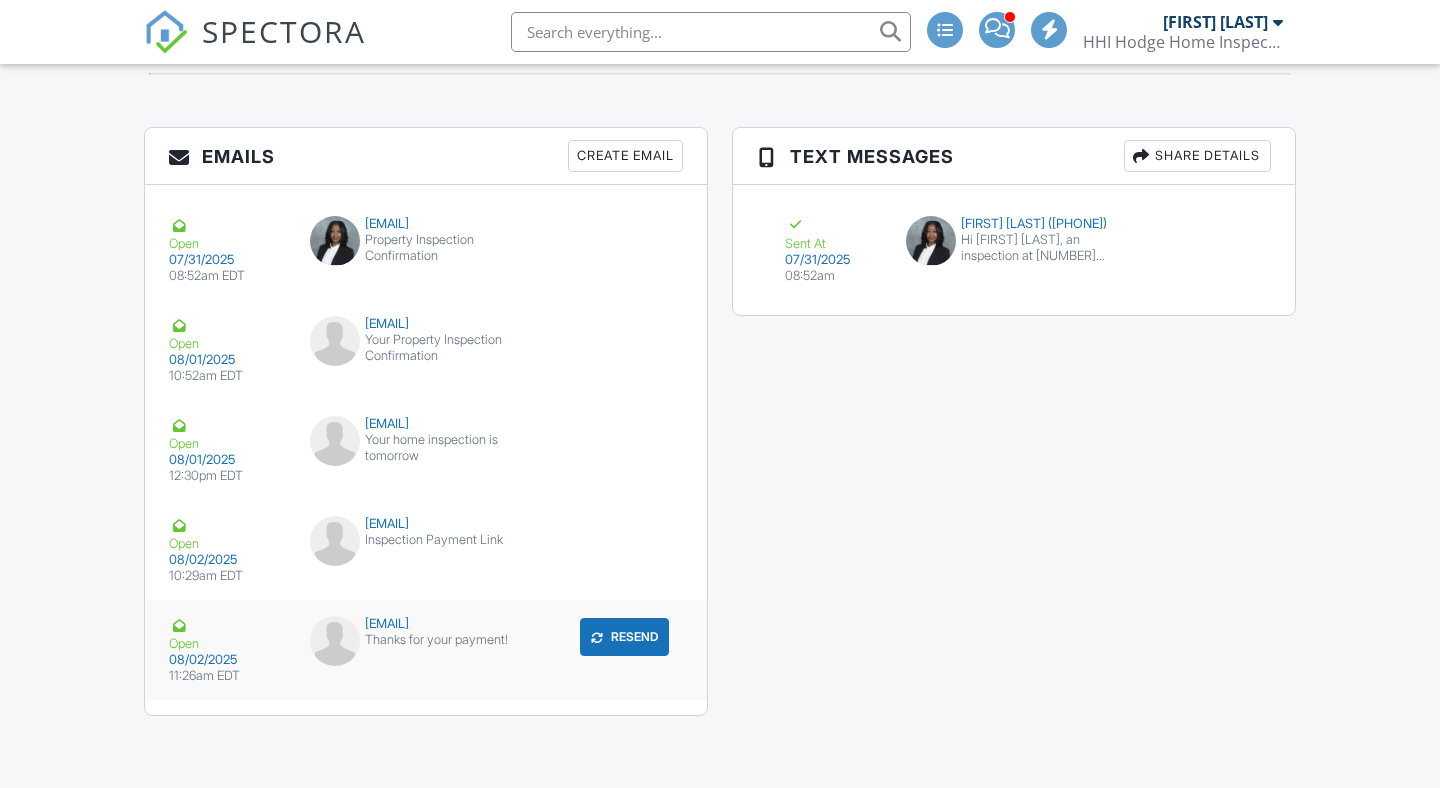 click on "elliottkeith100@gmail.com" at bounding box center [426, 624] 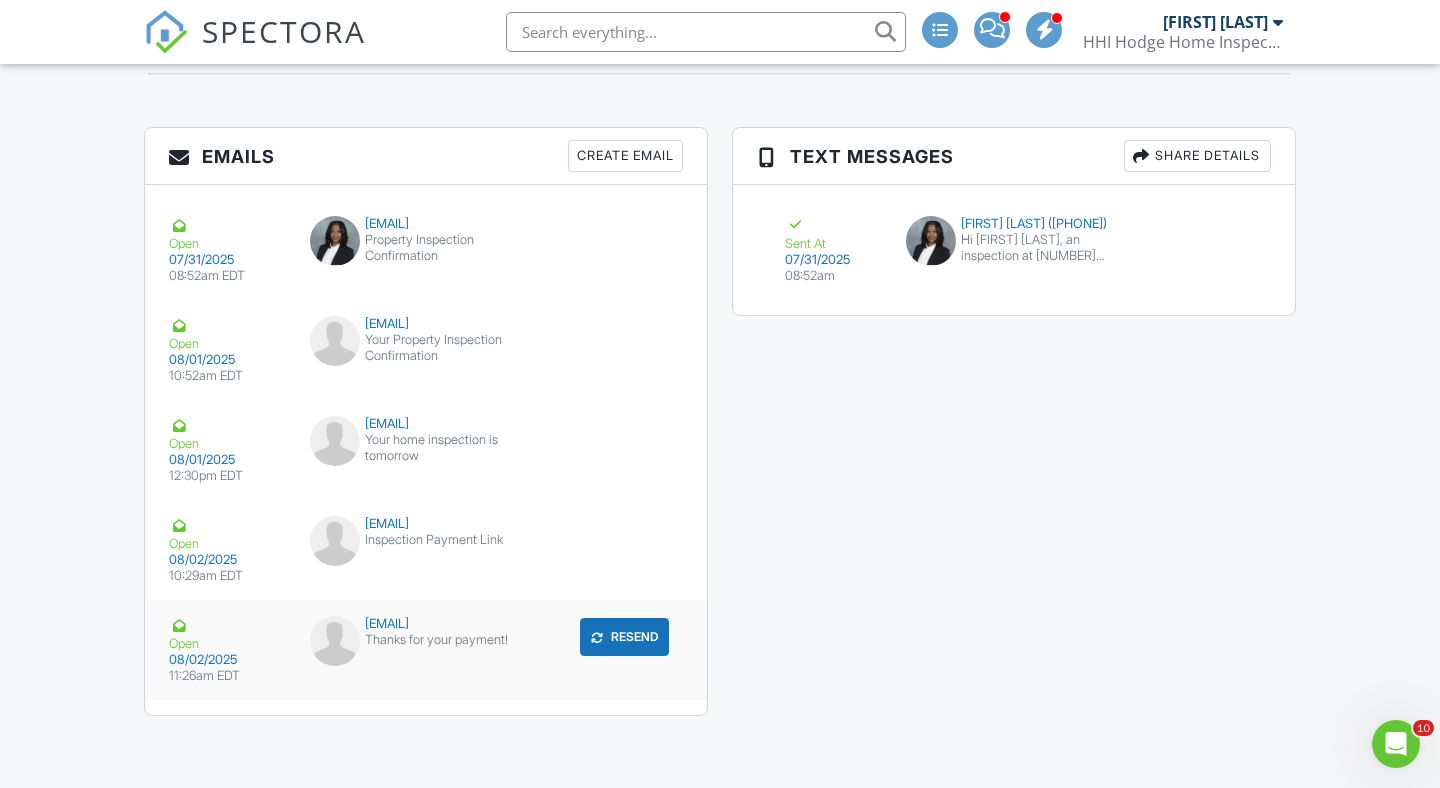 scroll, scrollTop: 0, scrollLeft: 0, axis: both 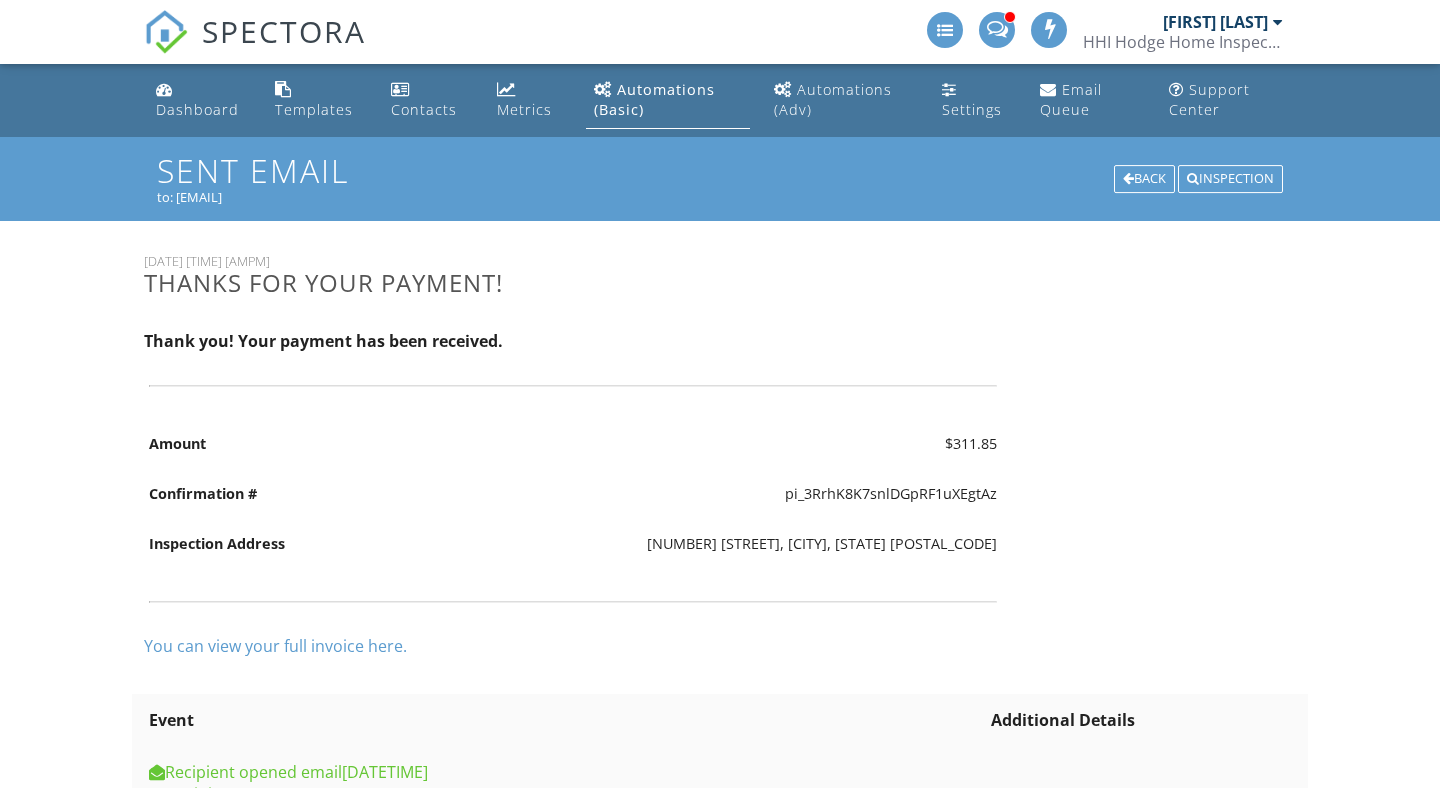 click on "You can view your full invoice here." at bounding box center [275, 646] 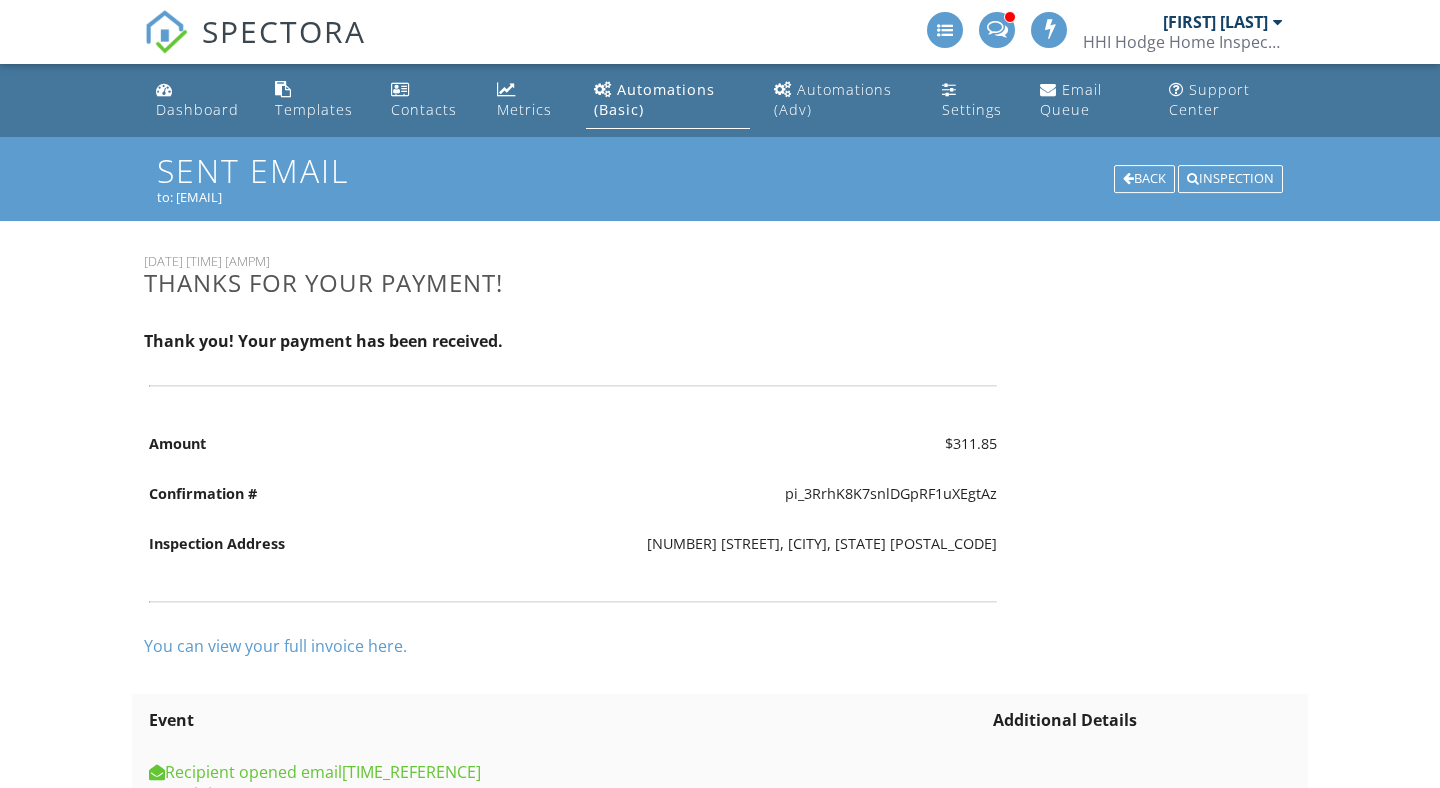 scroll, scrollTop: 0, scrollLeft: 0, axis: both 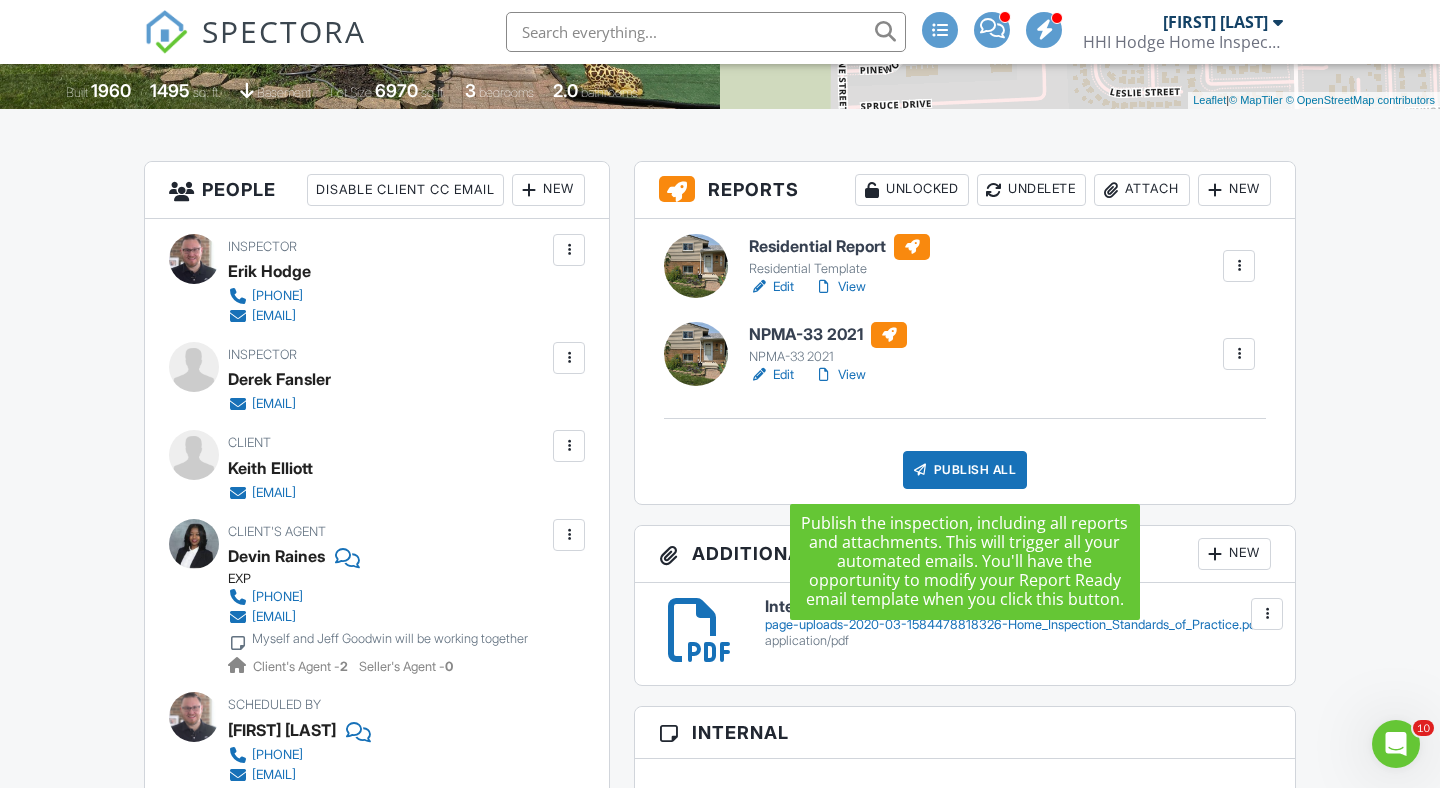 click on "Publish All" at bounding box center [965, 470] 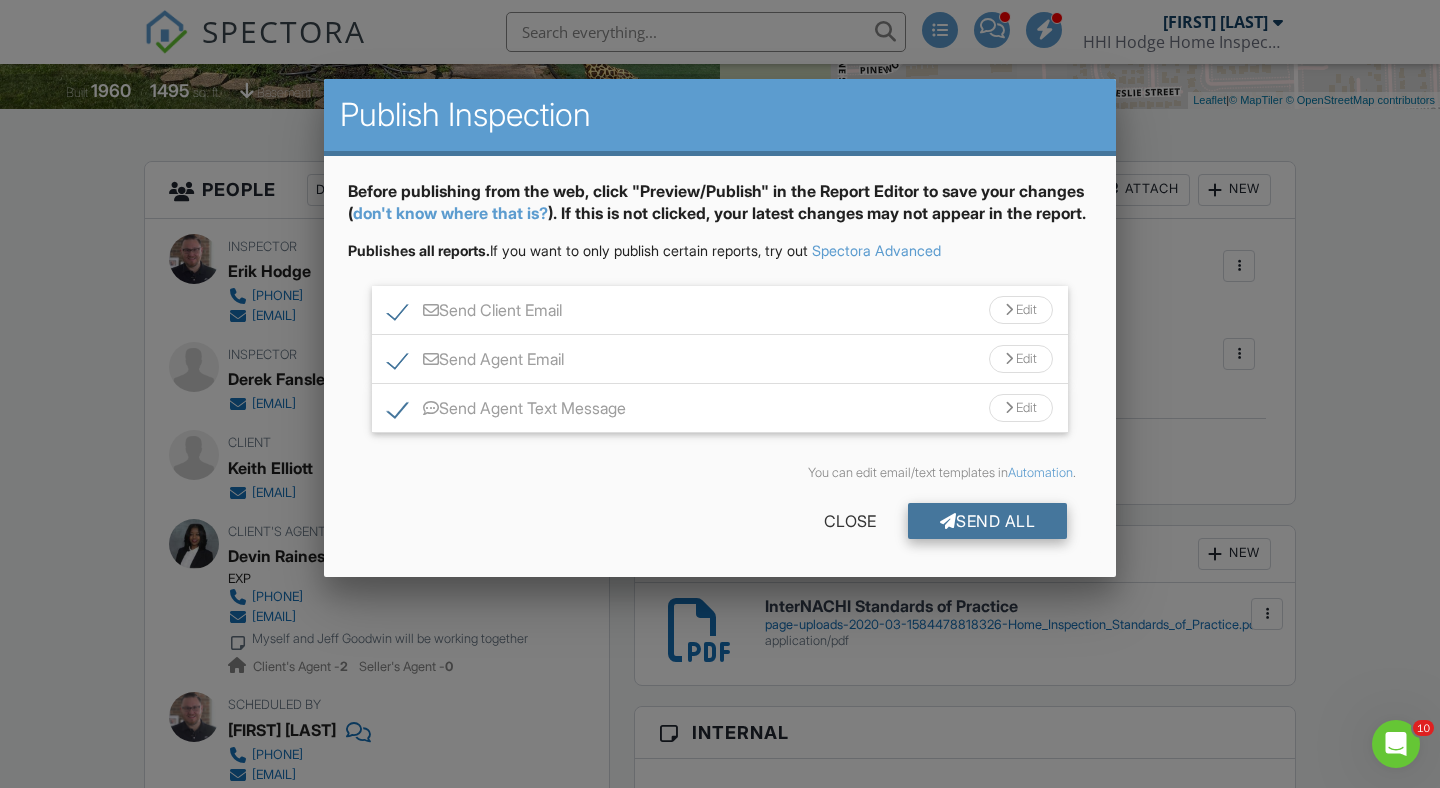 click on "Send All" at bounding box center (988, 521) 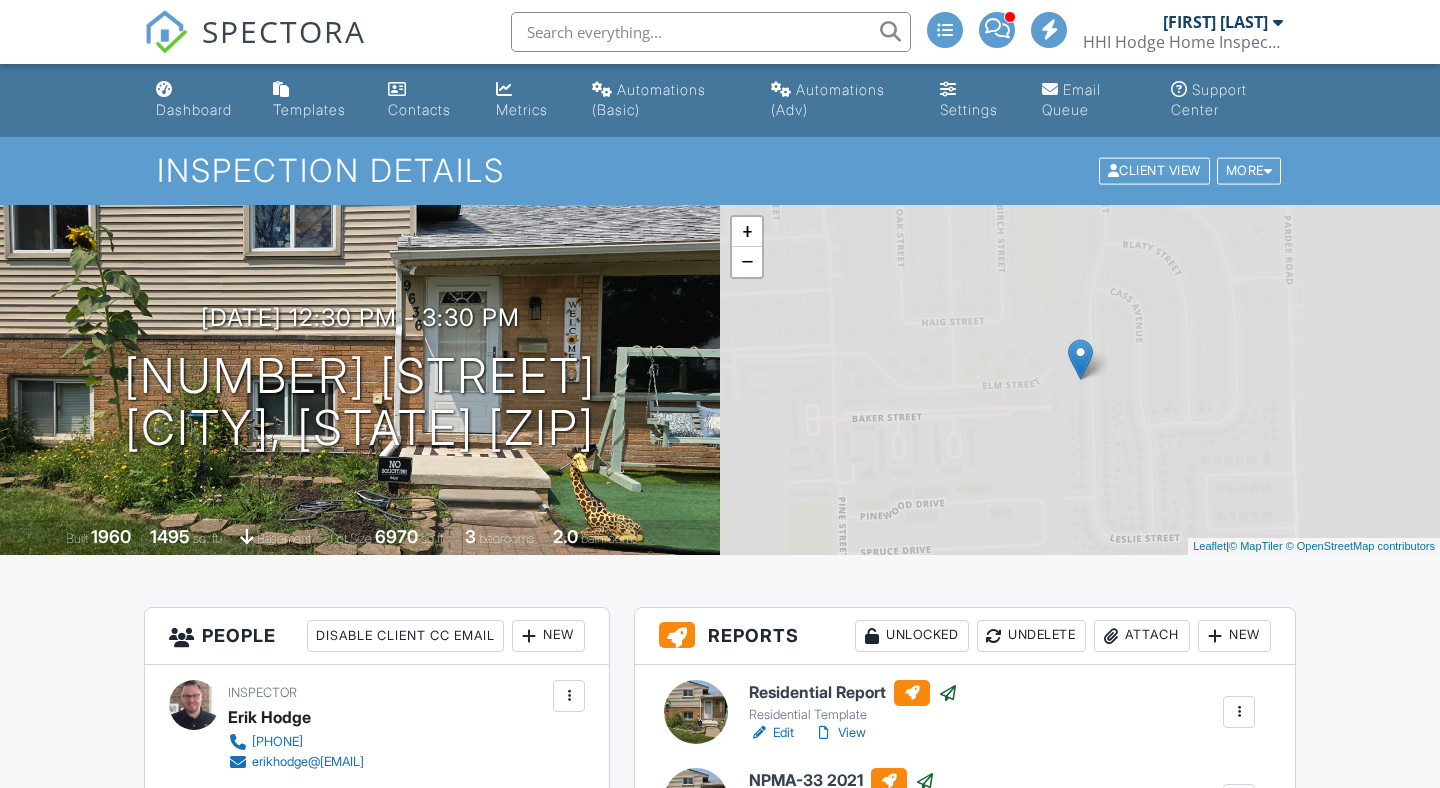 scroll, scrollTop: 396, scrollLeft: 0, axis: vertical 